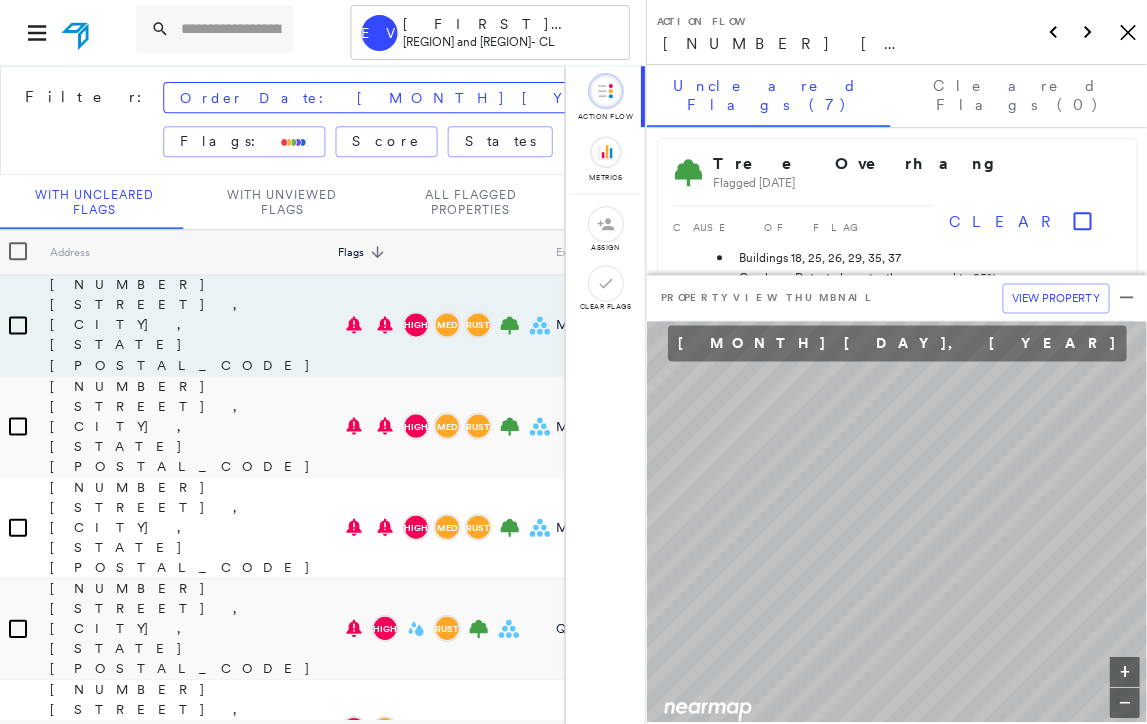 scroll, scrollTop: 0, scrollLeft: 0, axis: both 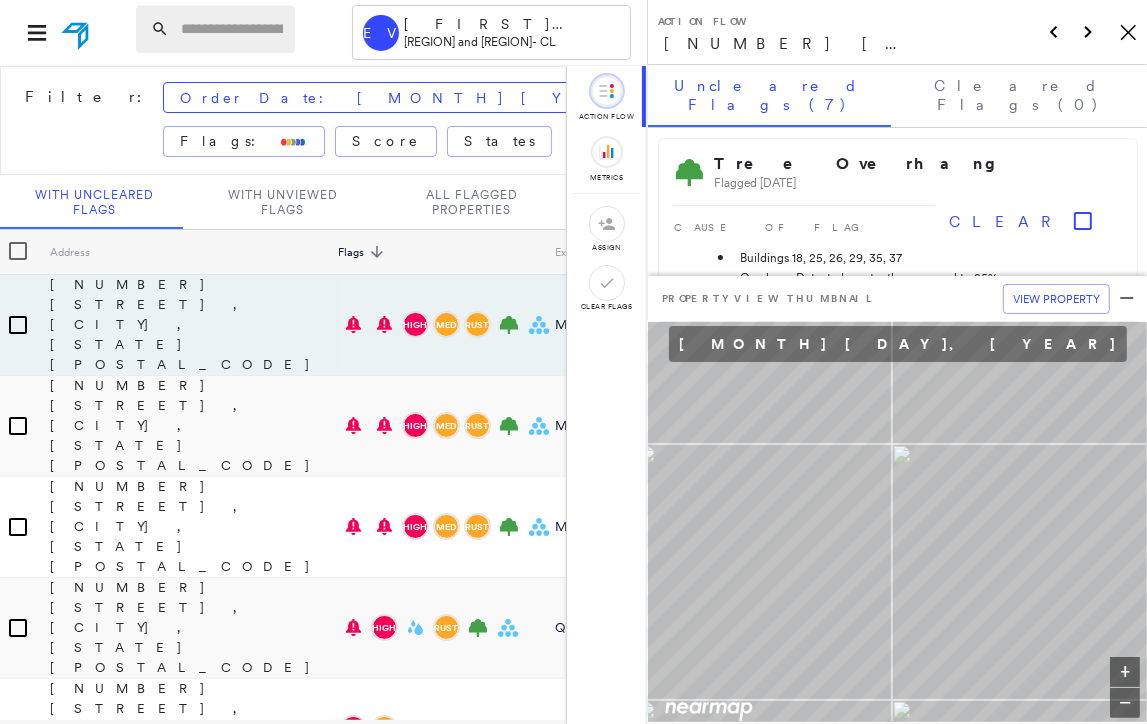click at bounding box center [232, 29] 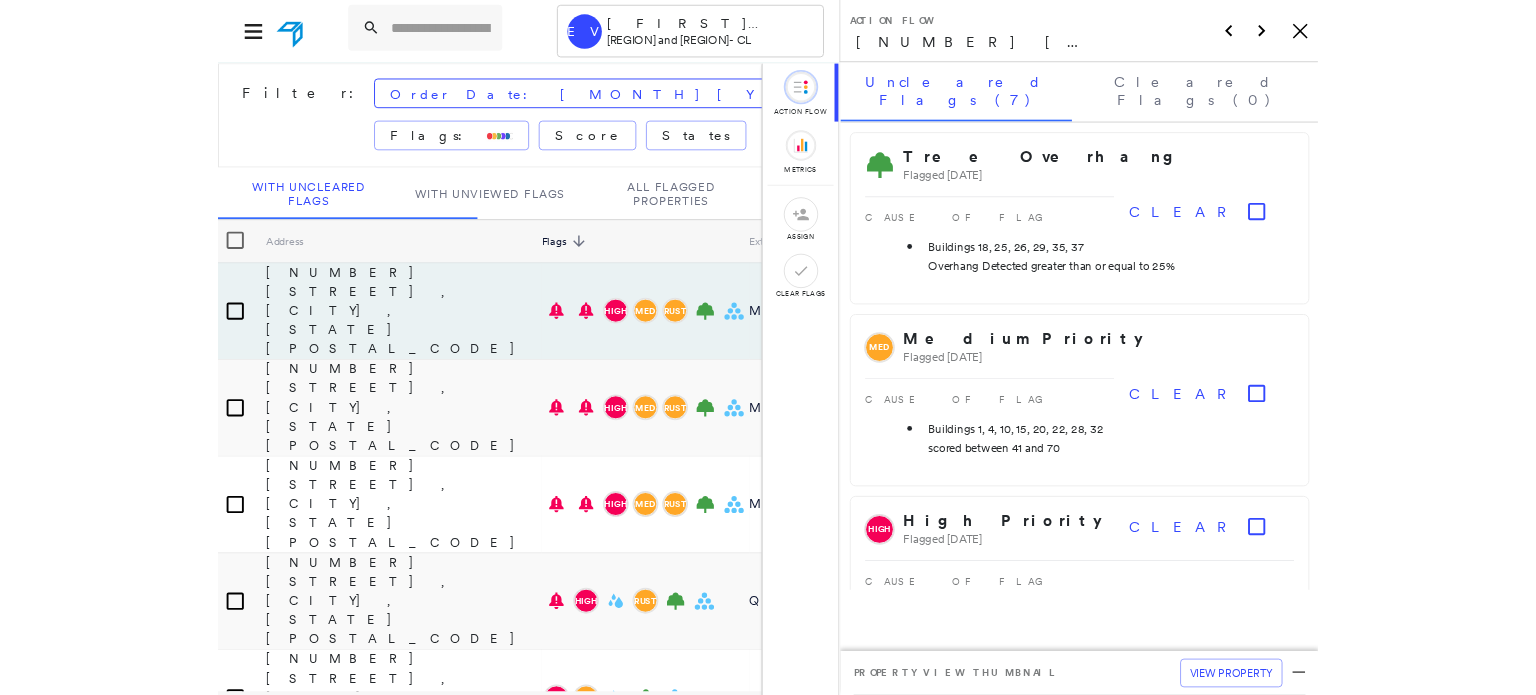 scroll, scrollTop: 0, scrollLeft: 0, axis: both 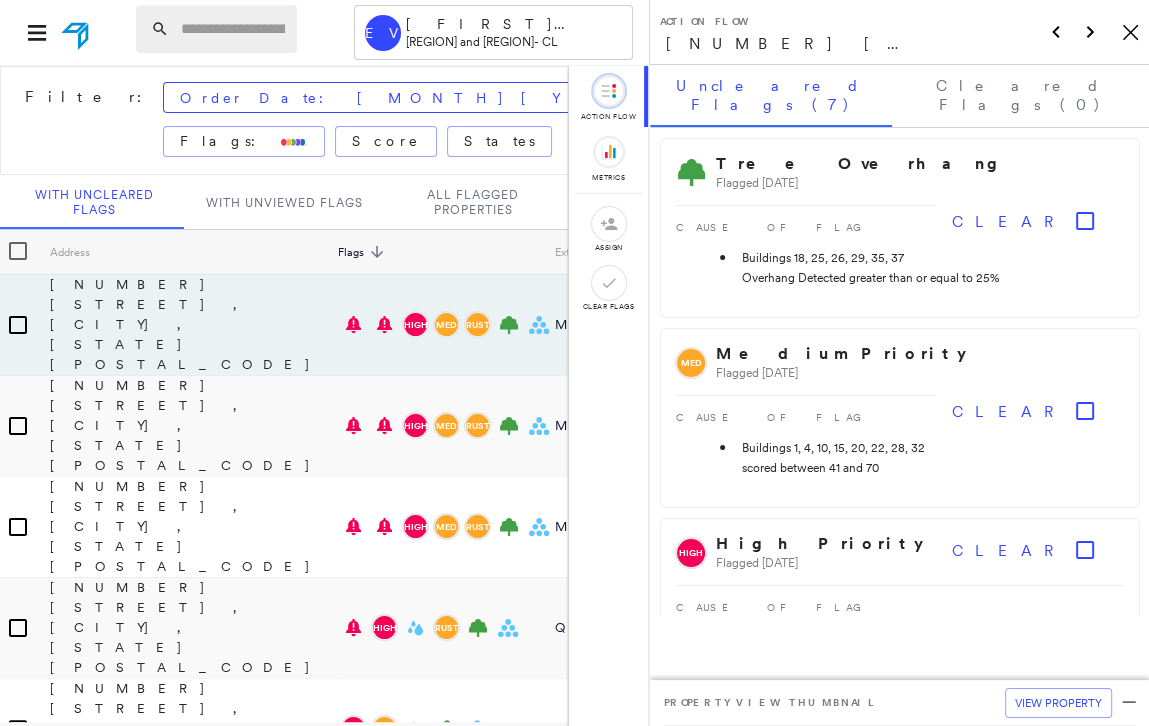 click at bounding box center [233, 29] 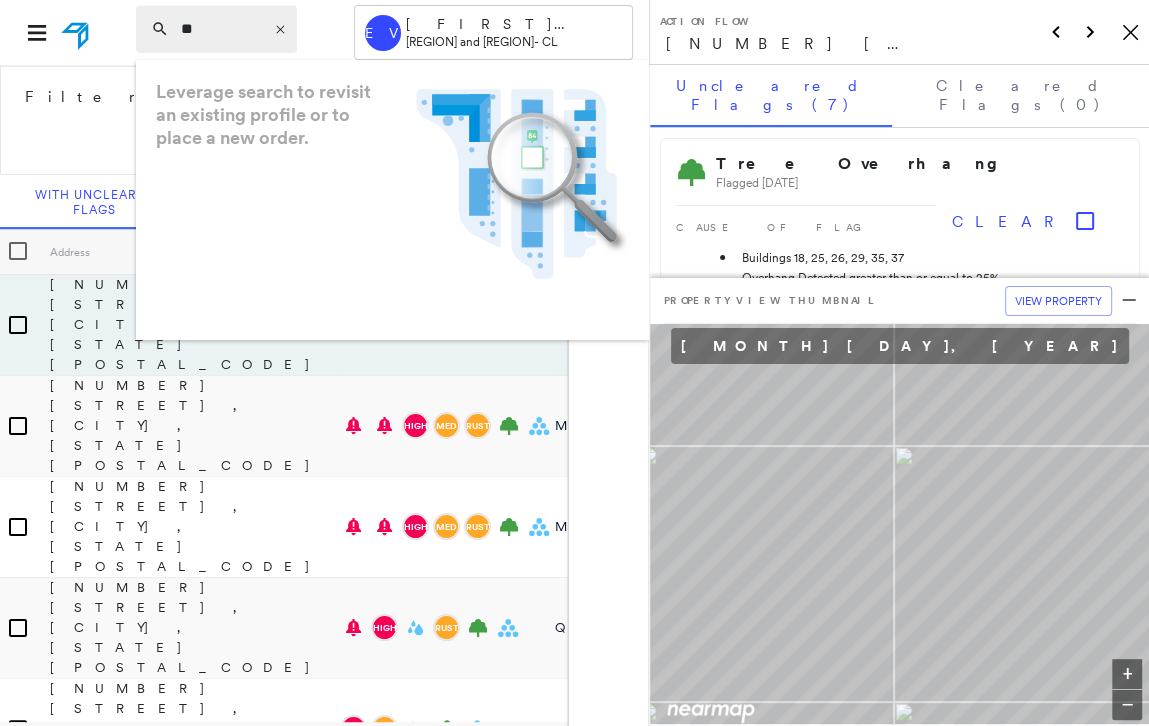 type on "*" 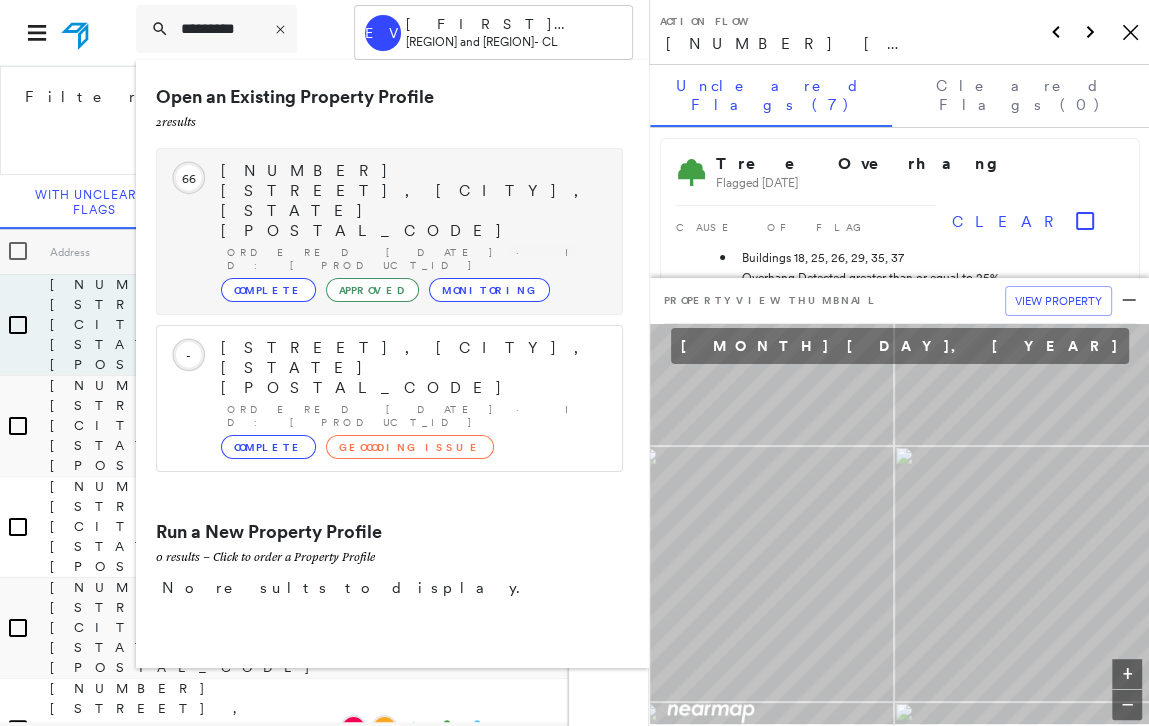 type on "*********" 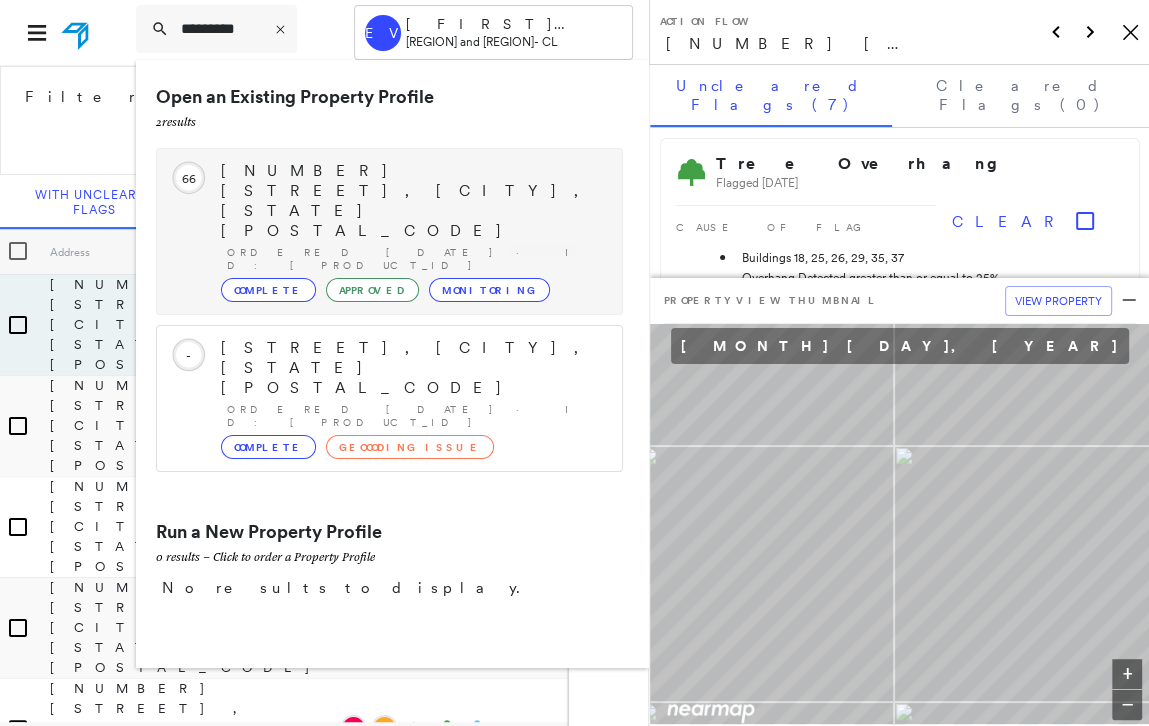 click on "[NUMBER] [STREET], [CITY], [STATE] [POSTAL_CODE]" at bounding box center (411, 201) 